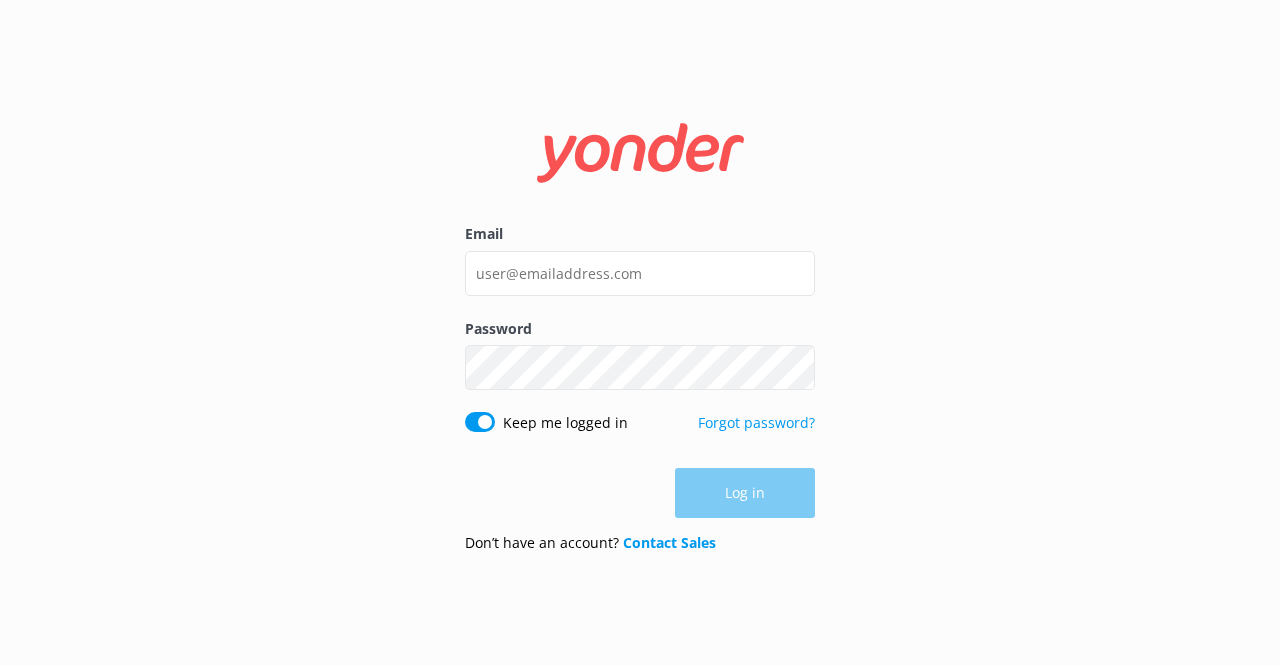 scroll, scrollTop: 0, scrollLeft: 0, axis: both 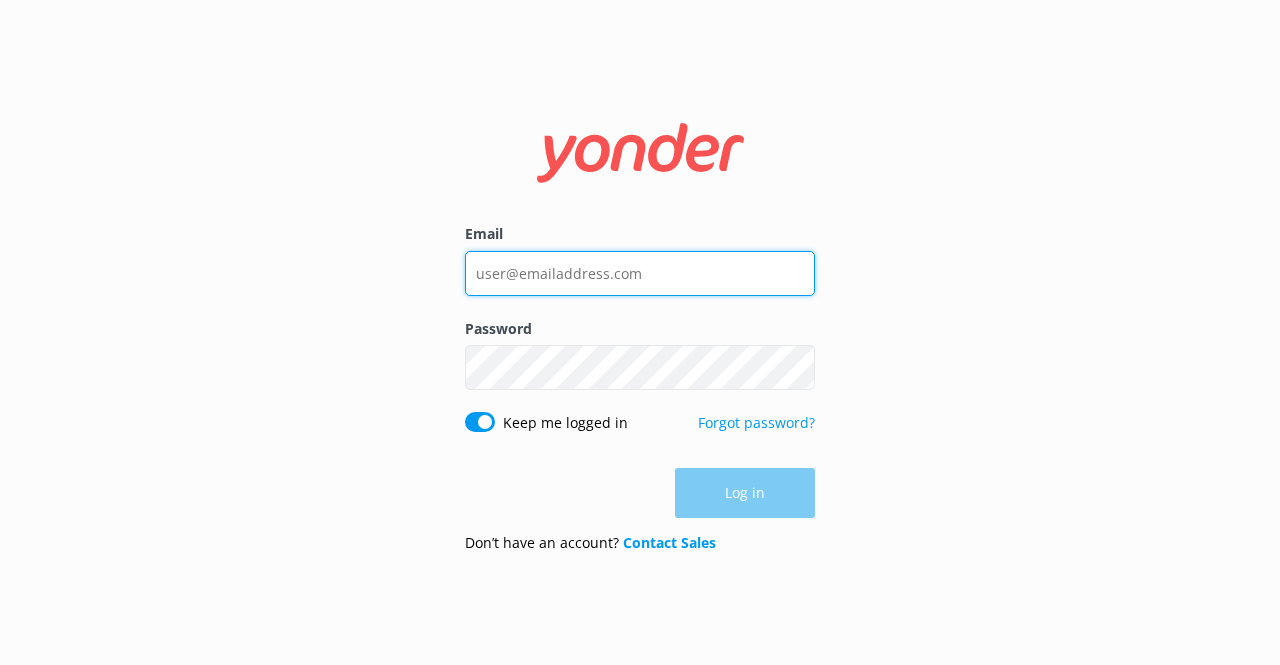 type on "[EMAIL]" 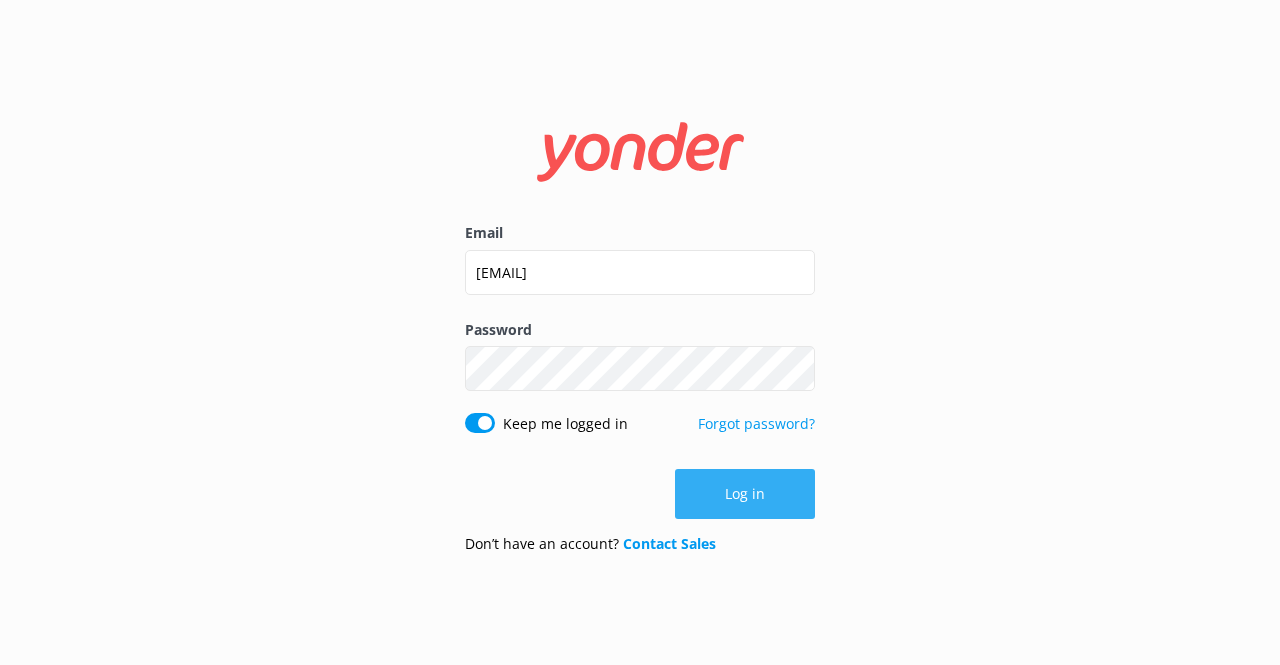 drag, startPoint x: 0, startPoint y: 0, endPoint x: 718, endPoint y: 483, distance: 865.33984 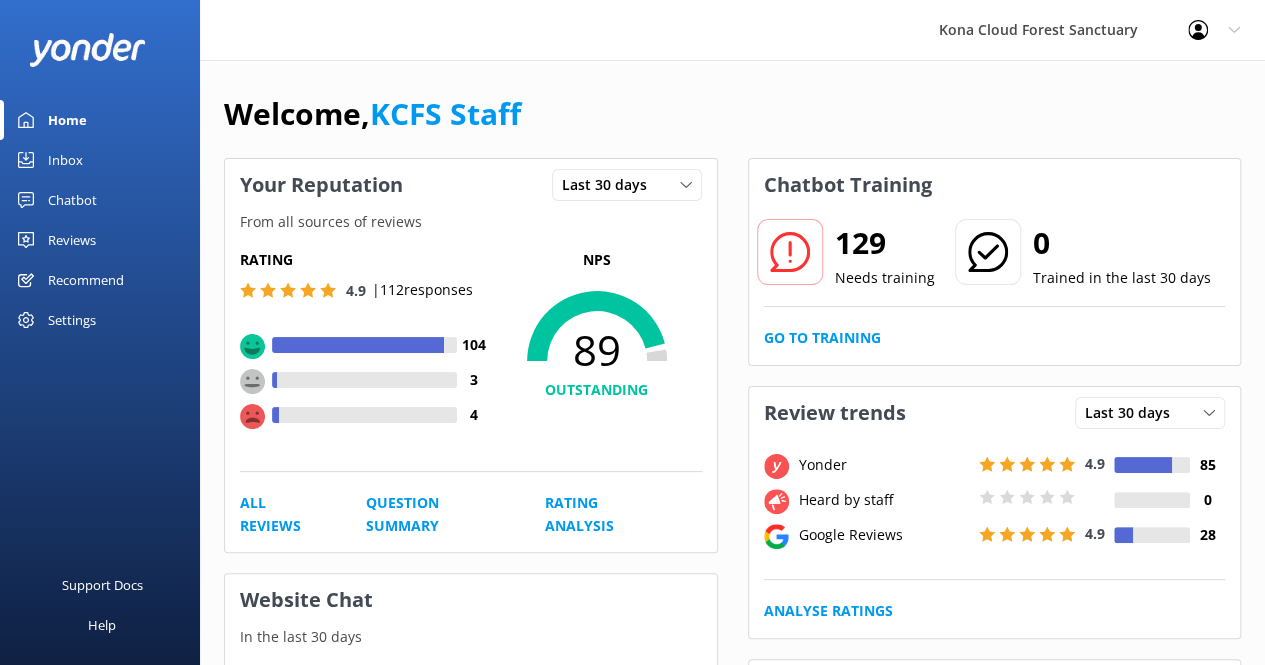 click on "Inbox" at bounding box center (65, 160) 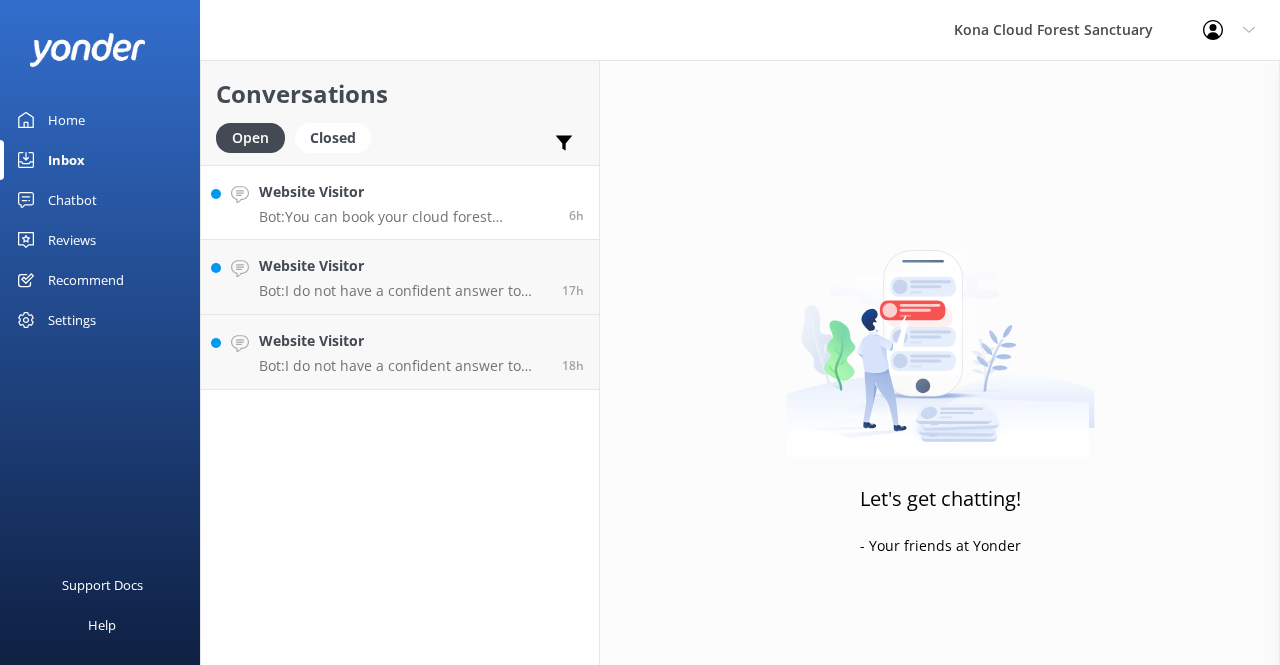 click on "Bot:  You can book your cloud forest experience here: https://fareharbor.com/embeds/book/konacloudforest/items/calendar/?full-items=yes&flow=937254." at bounding box center (406, 217) 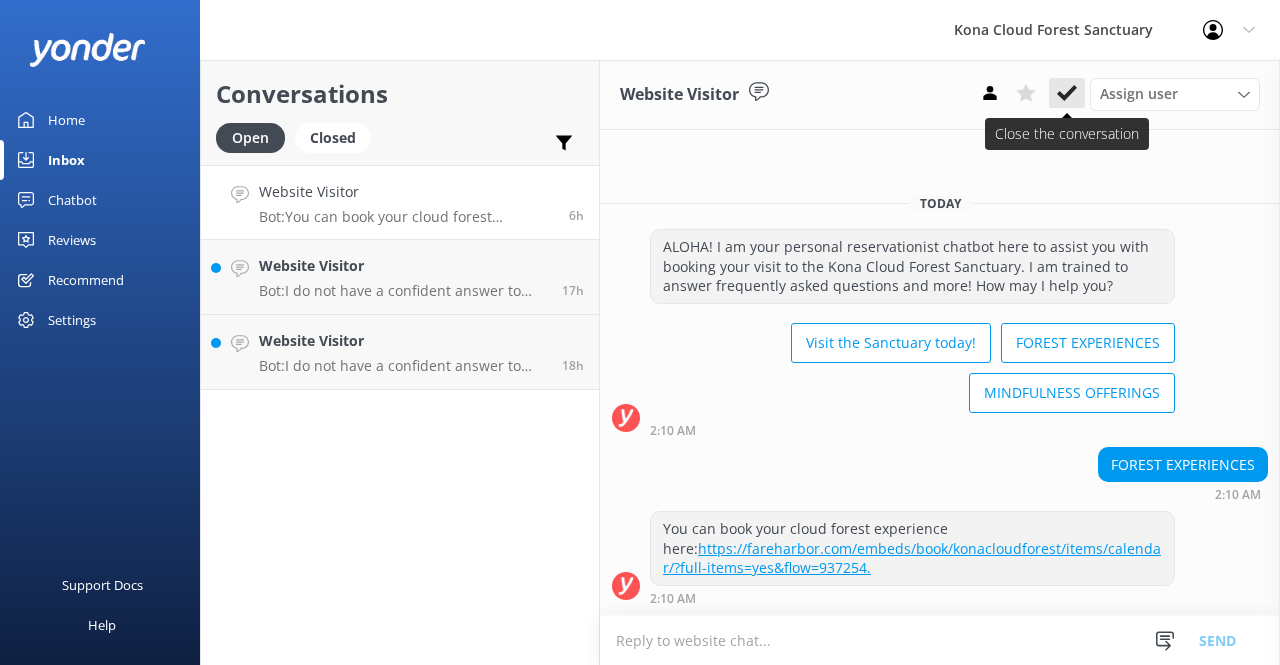 click 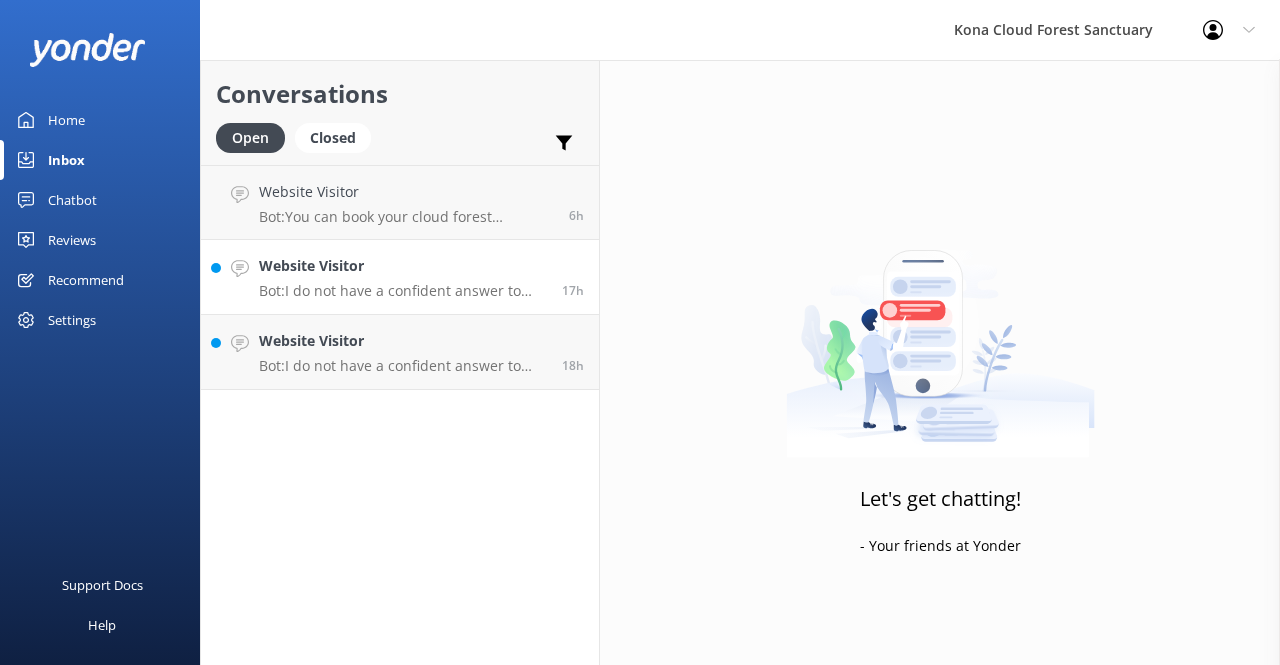 click on "Website Visitor" at bounding box center [403, 266] 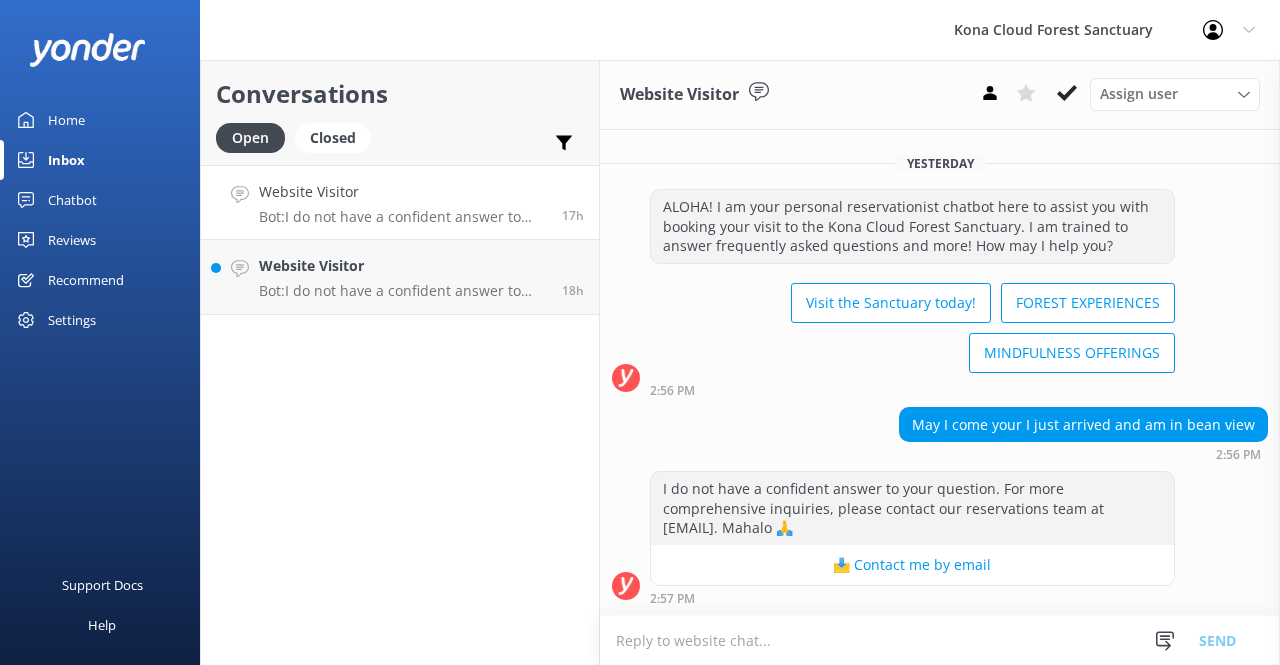 click at bounding box center (940, 640) 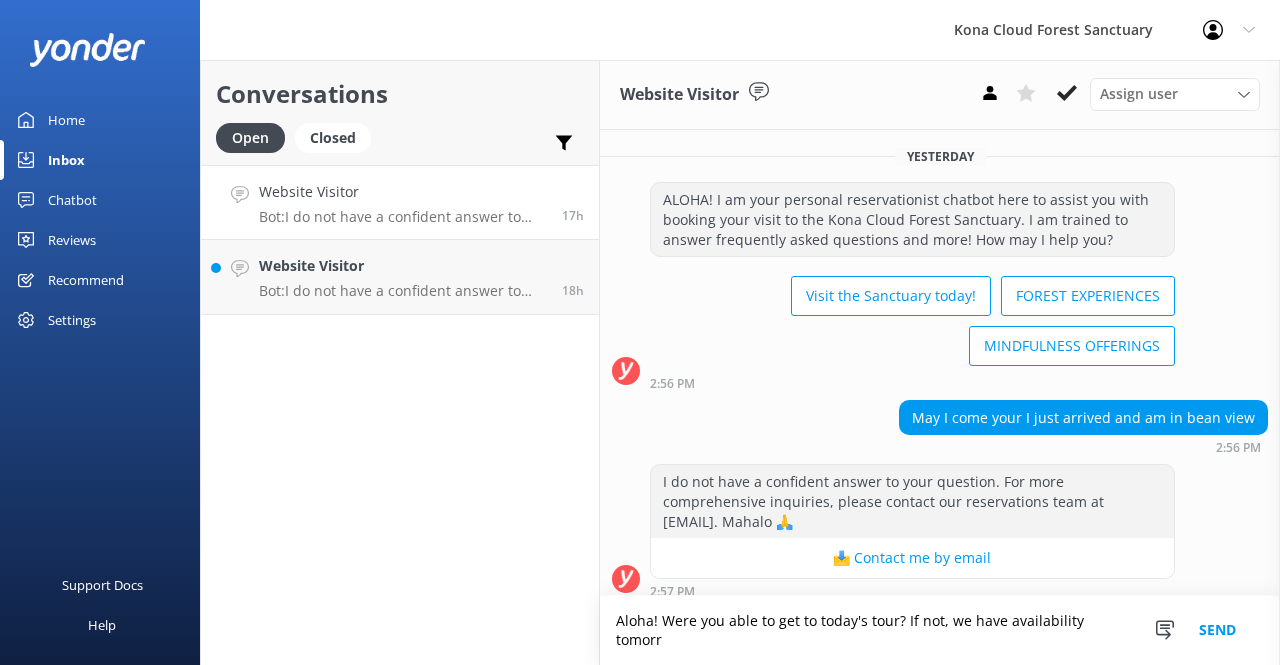 scroll, scrollTop: 10, scrollLeft: 0, axis: vertical 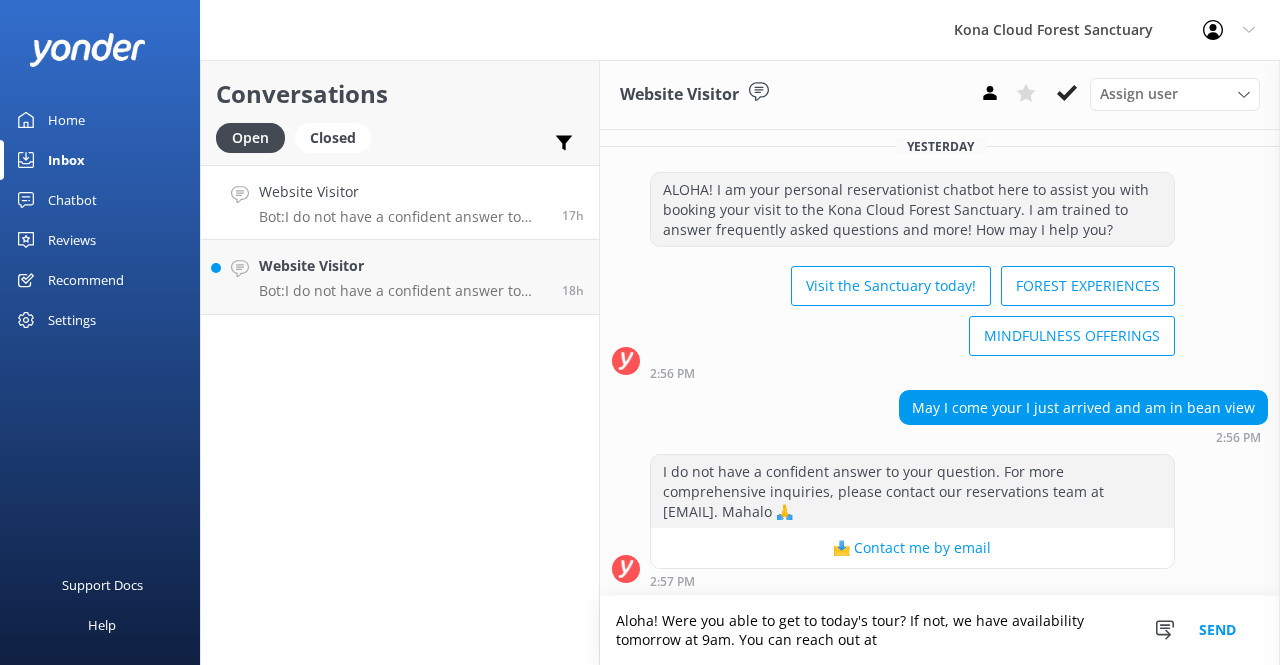 paste on "[EMAIL]" 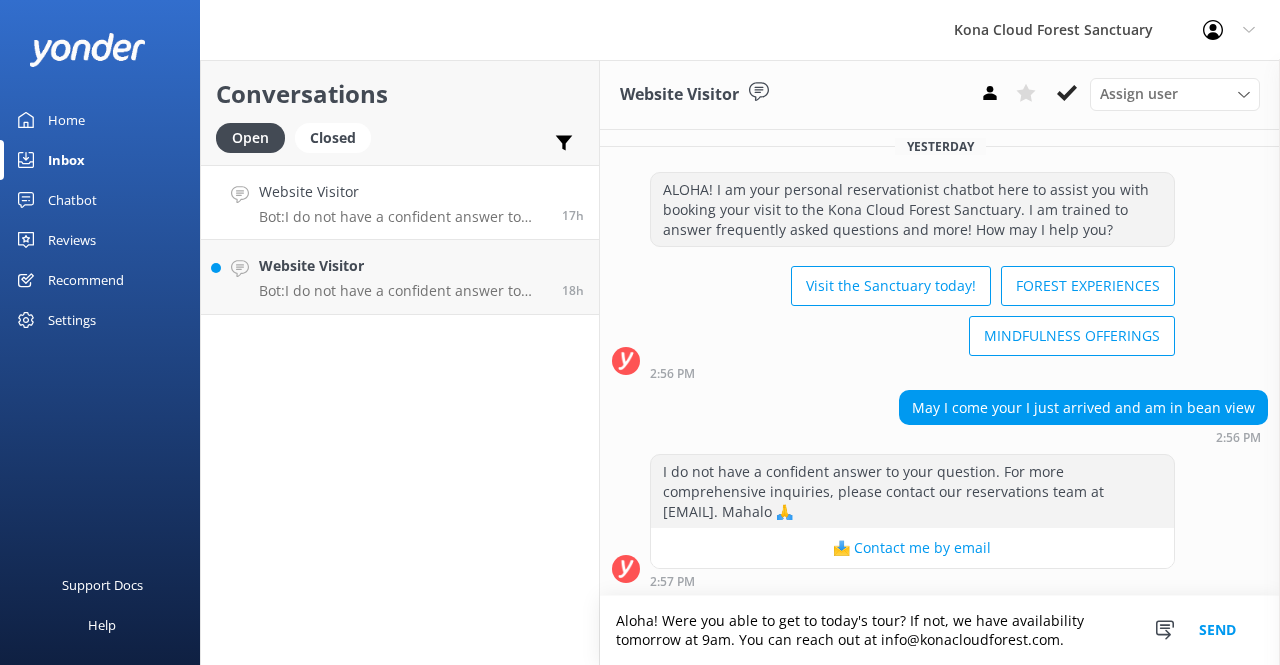 type on "Aloha! Were you able to get to today's tour? If not, we have availability tomorrow at 9am. You can reach out at info@konacloudforest.com." 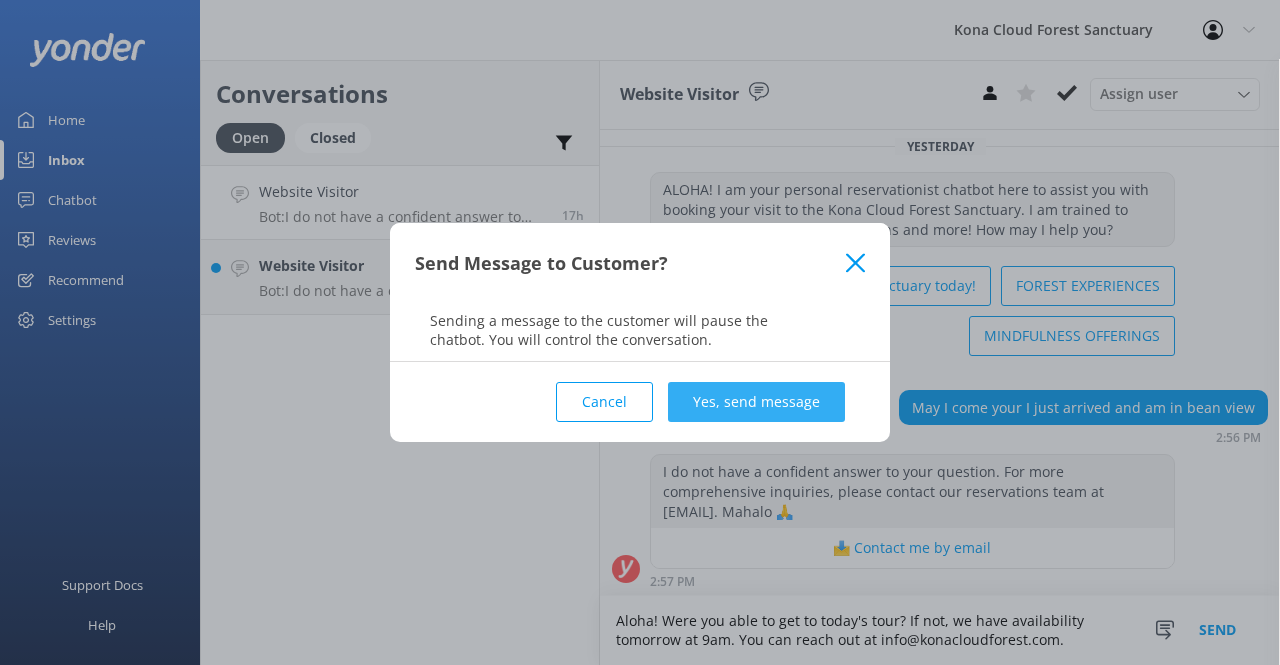 click on "Yes, send message" at bounding box center (756, 402) 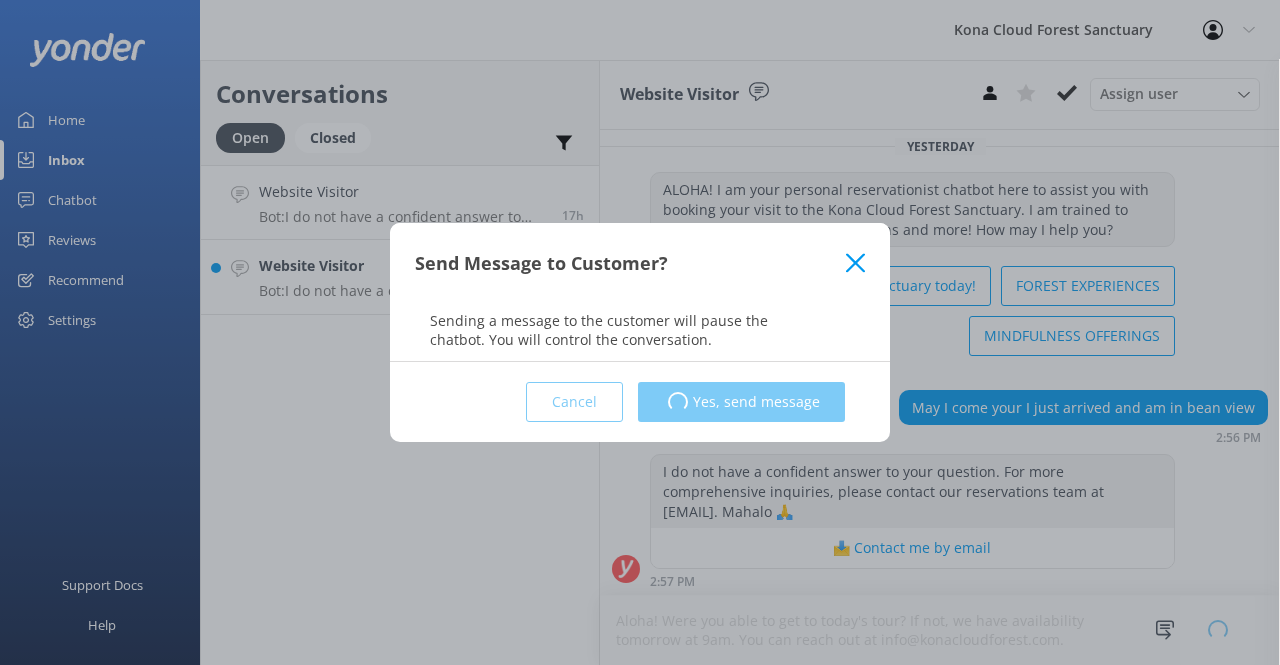 type 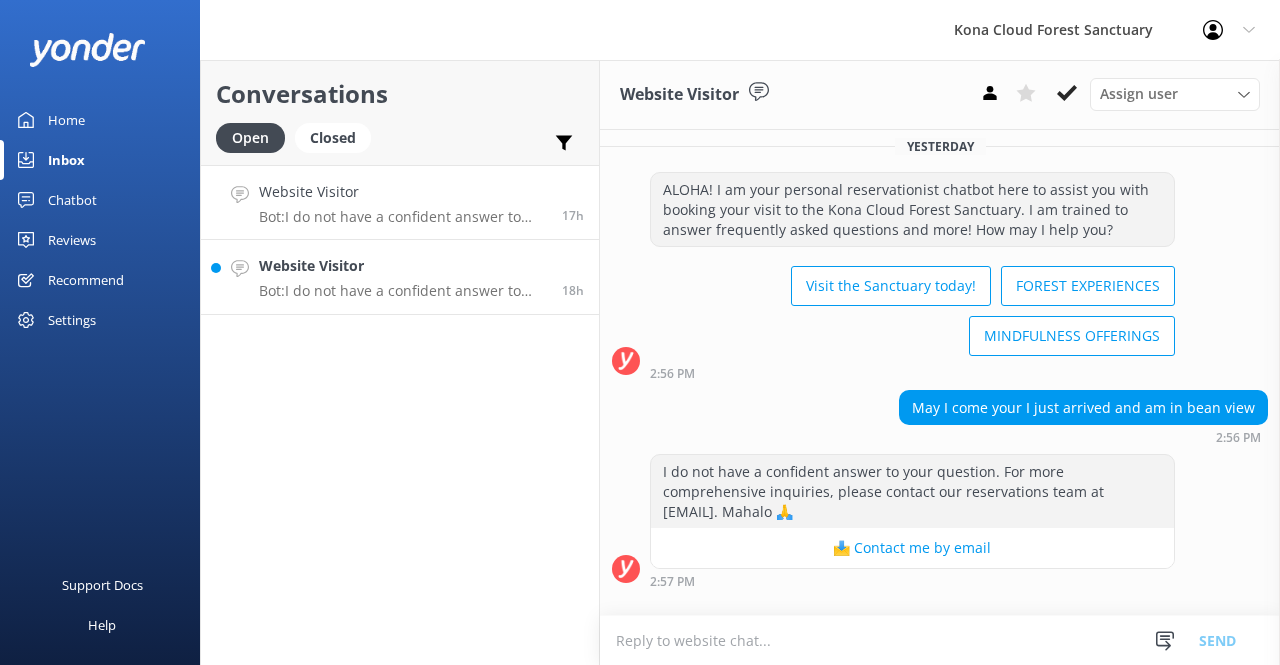 scroll, scrollTop: 0, scrollLeft: 0, axis: both 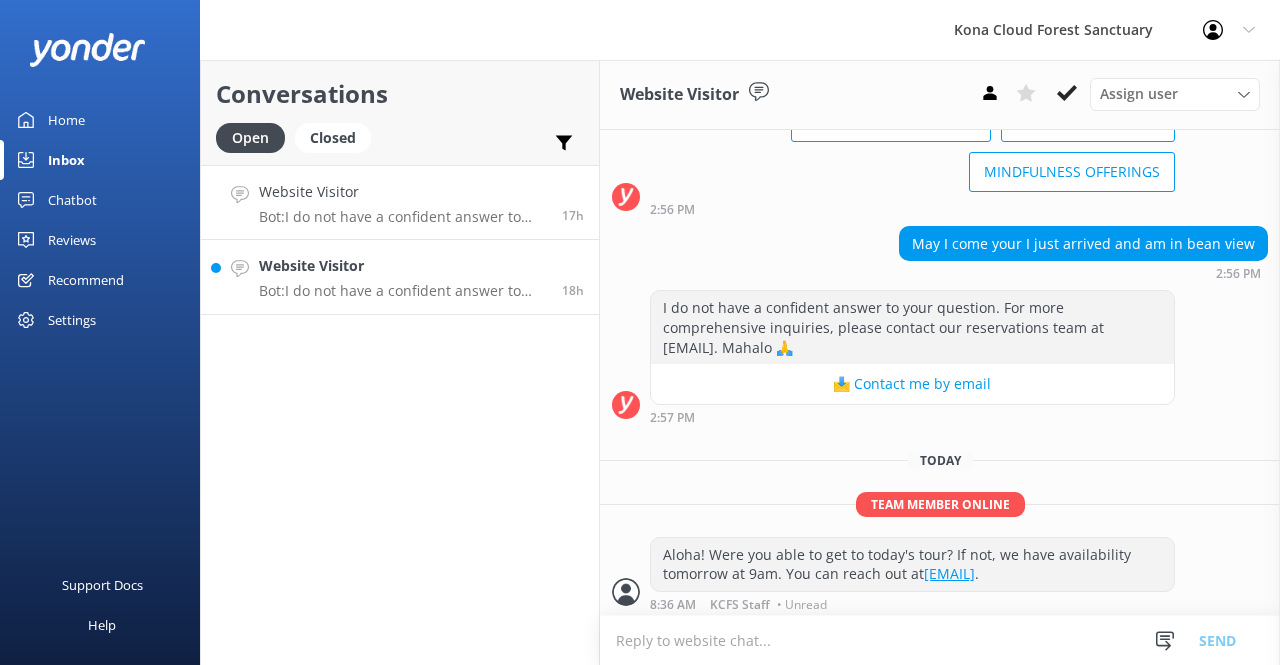 click on "Website Visitor Bot:  I do not have a confident answer to your question. For more comprehensive inquiries, please contact our reservations team at [EMAIL]. Mahalo 🙏" at bounding box center [403, 277] 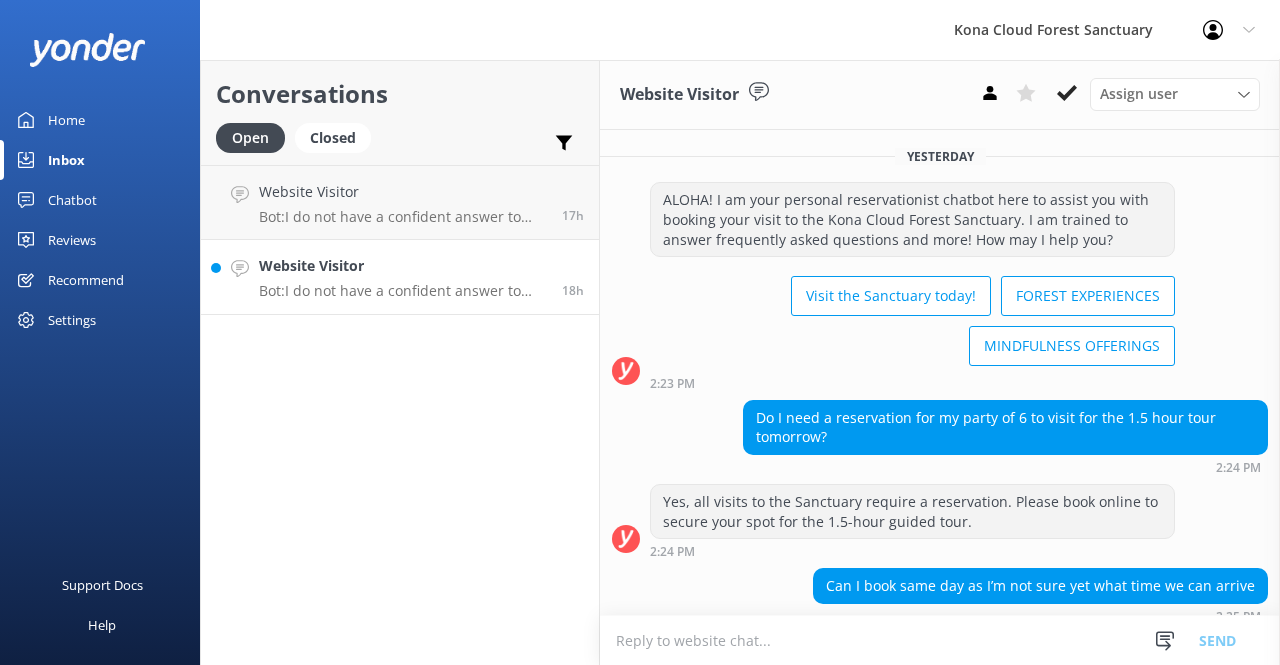 scroll, scrollTop: 157, scrollLeft: 0, axis: vertical 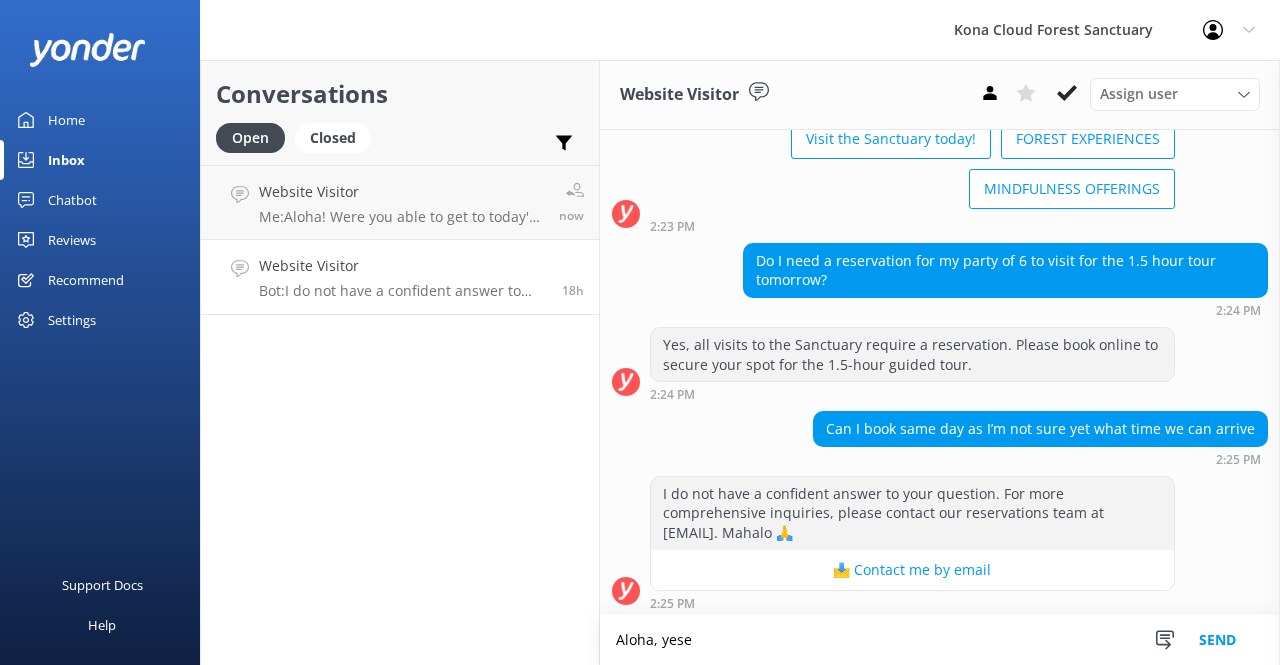 click on "Aloha, yese" at bounding box center [940, 640] 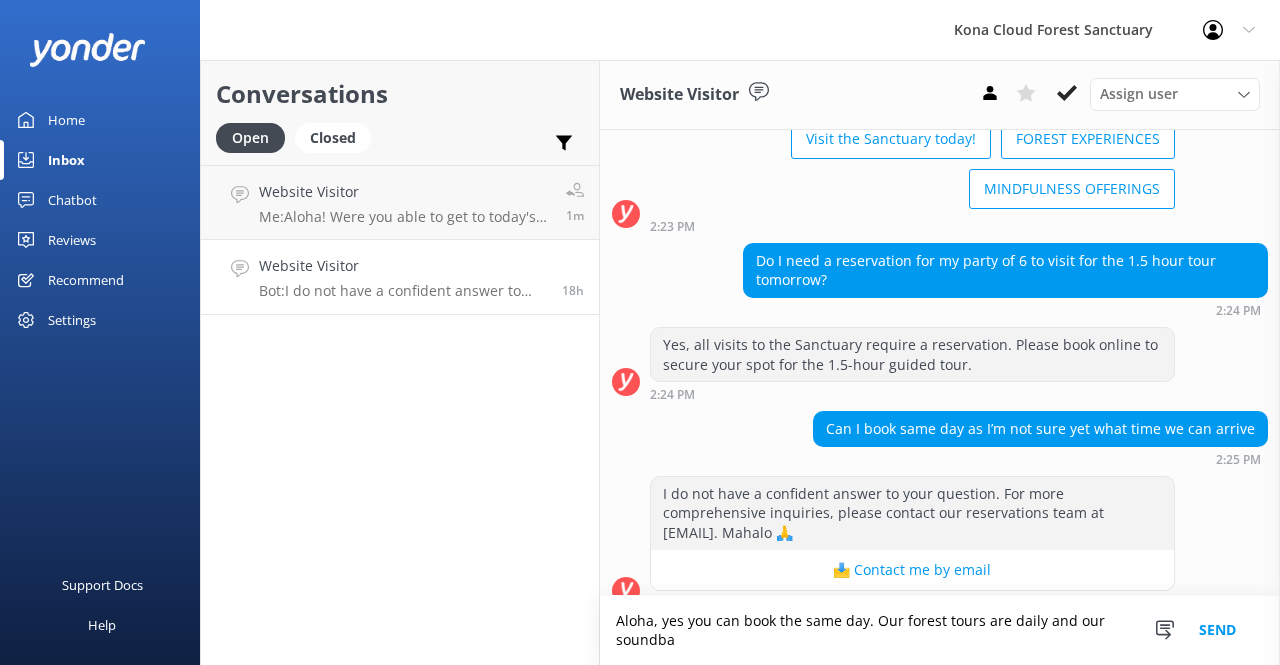 scroll, scrollTop: 177, scrollLeft: 0, axis: vertical 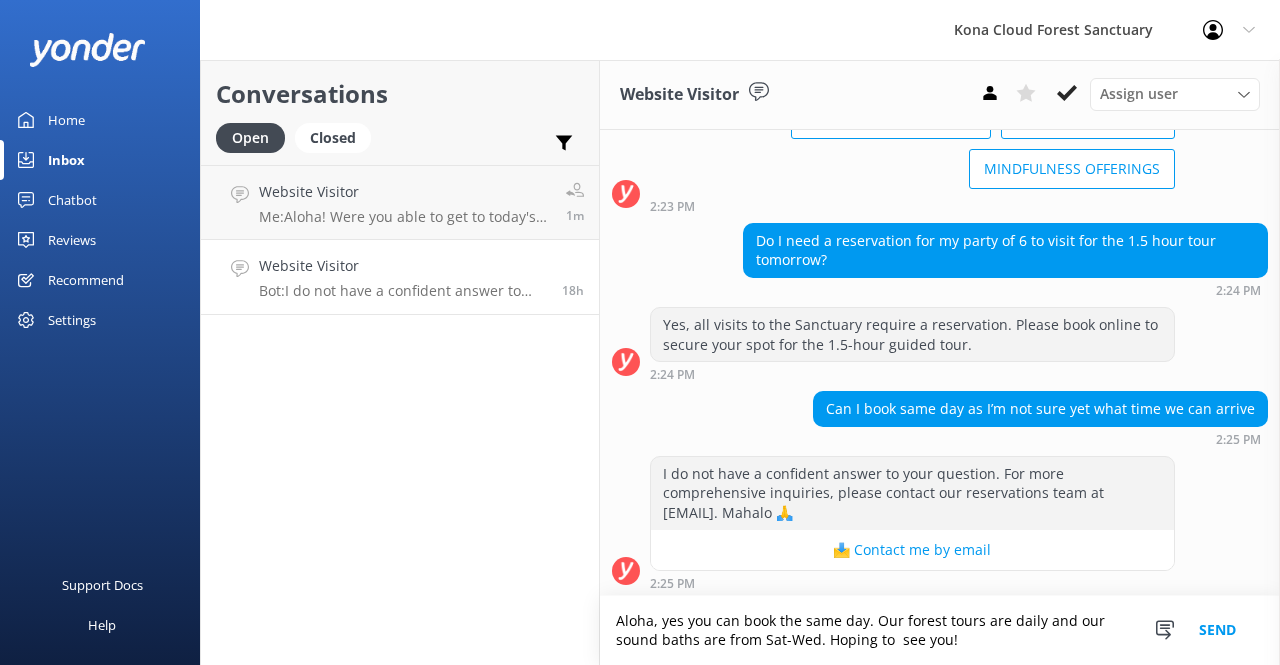 drag, startPoint x: 958, startPoint y: 637, endPoint x: 877, endPoint y: 625, distance: 81.88406 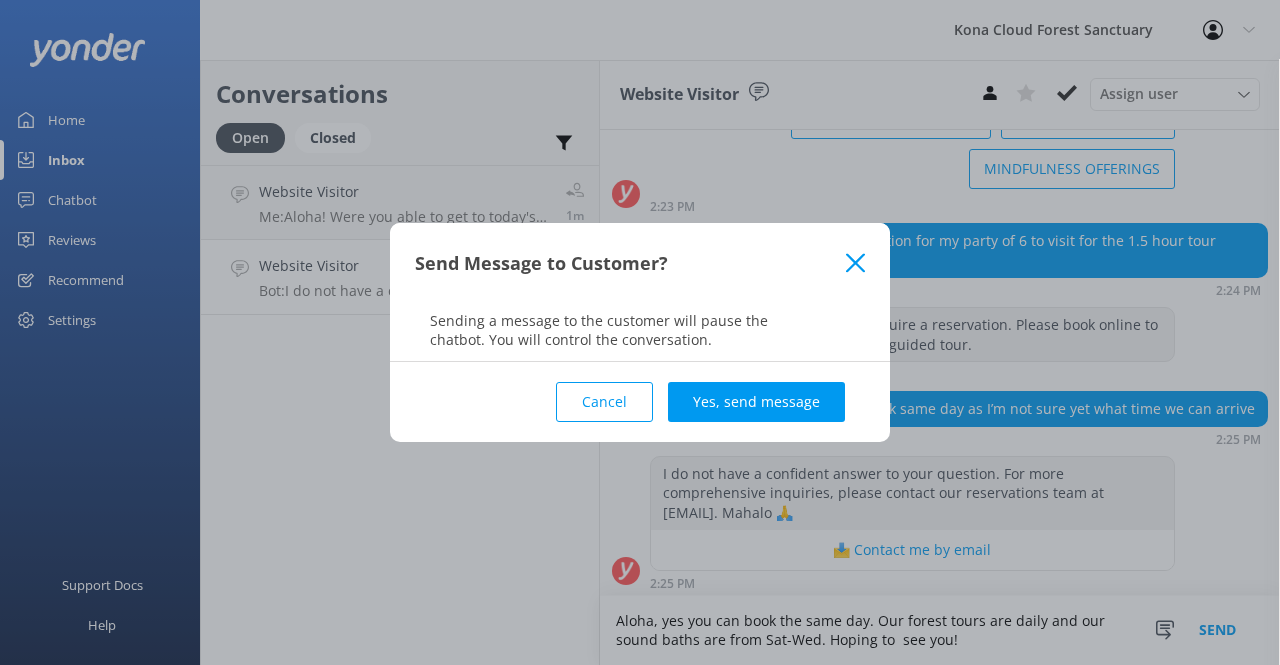 click on "Yes, send message" at bounding box center (756, 402) 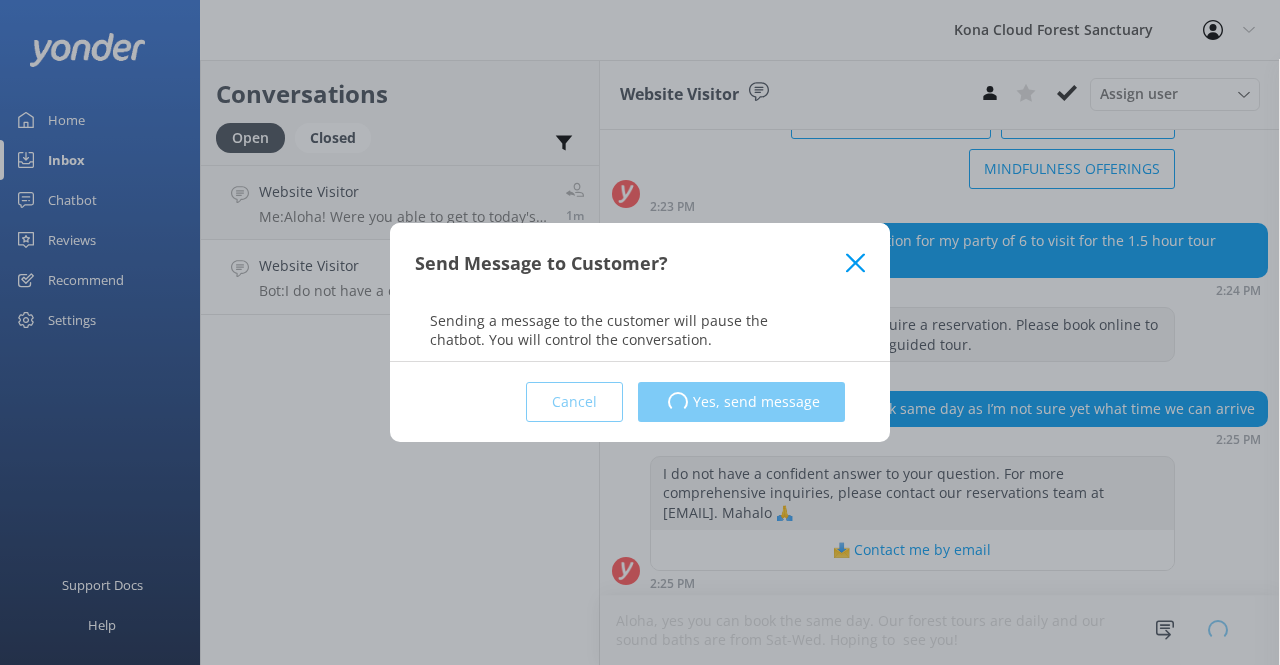 type 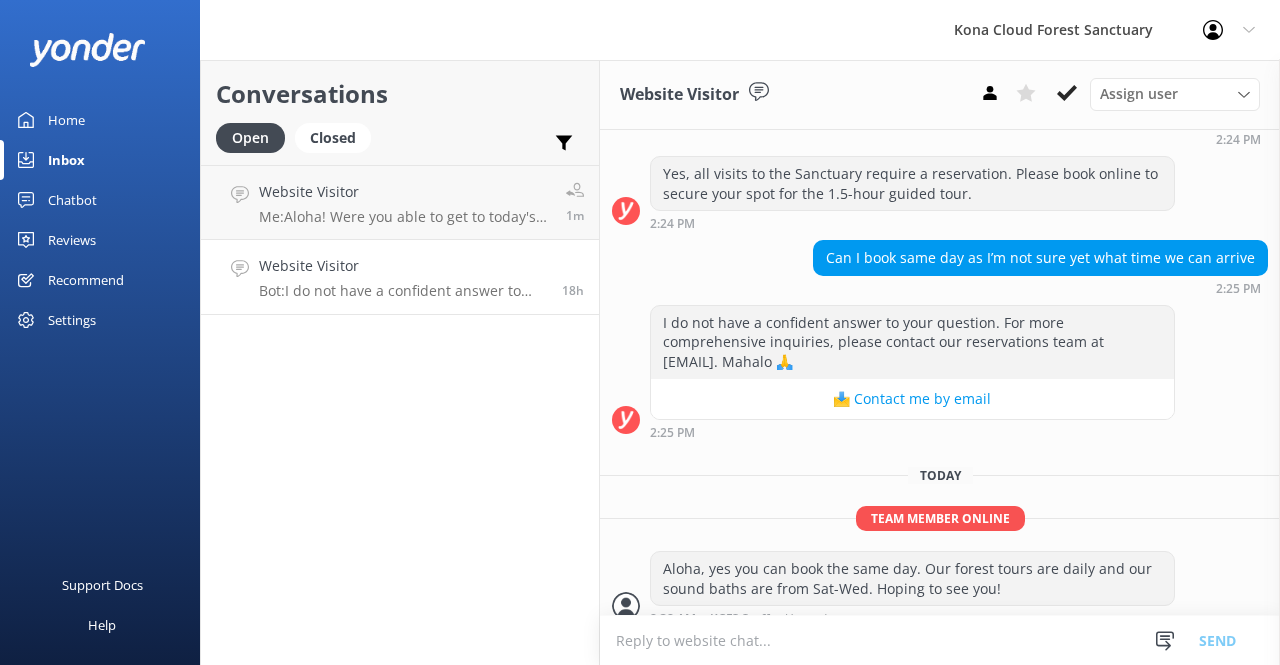 scroll, scrollTop: 343, scrollLeft: 0, axis: vertical 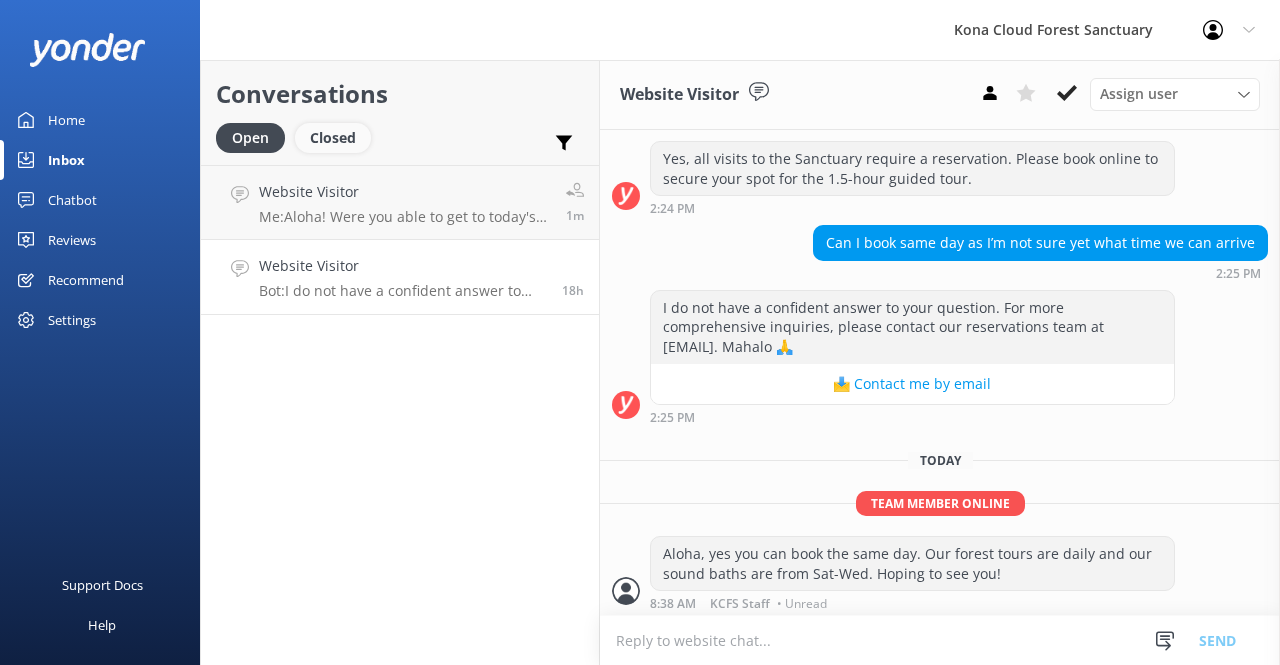 click on "Closed" at bounding box center (333, 138) 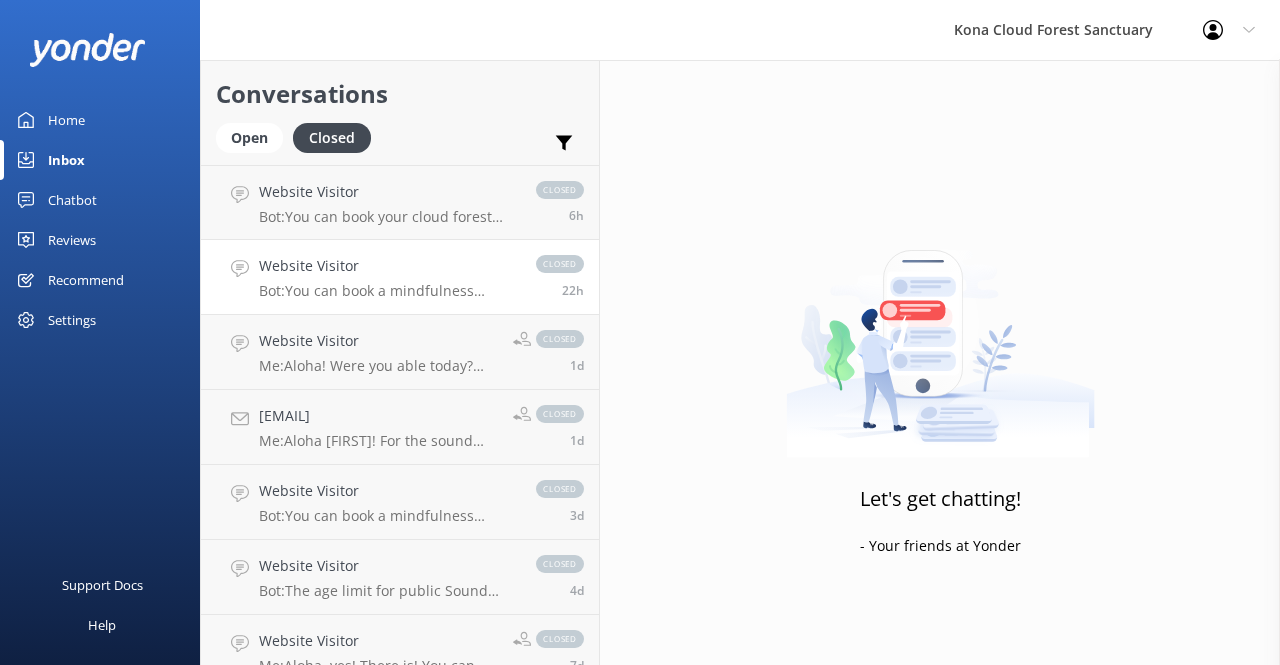 click on "Bot:  You can book a mindfulness experience in the Cloud Forest Sanctuary here: https://fareharbor.com/embeds/book/konacloudforest/items/calendar/?full-items=yes&flow=967738." at bounding box center (387, 291) 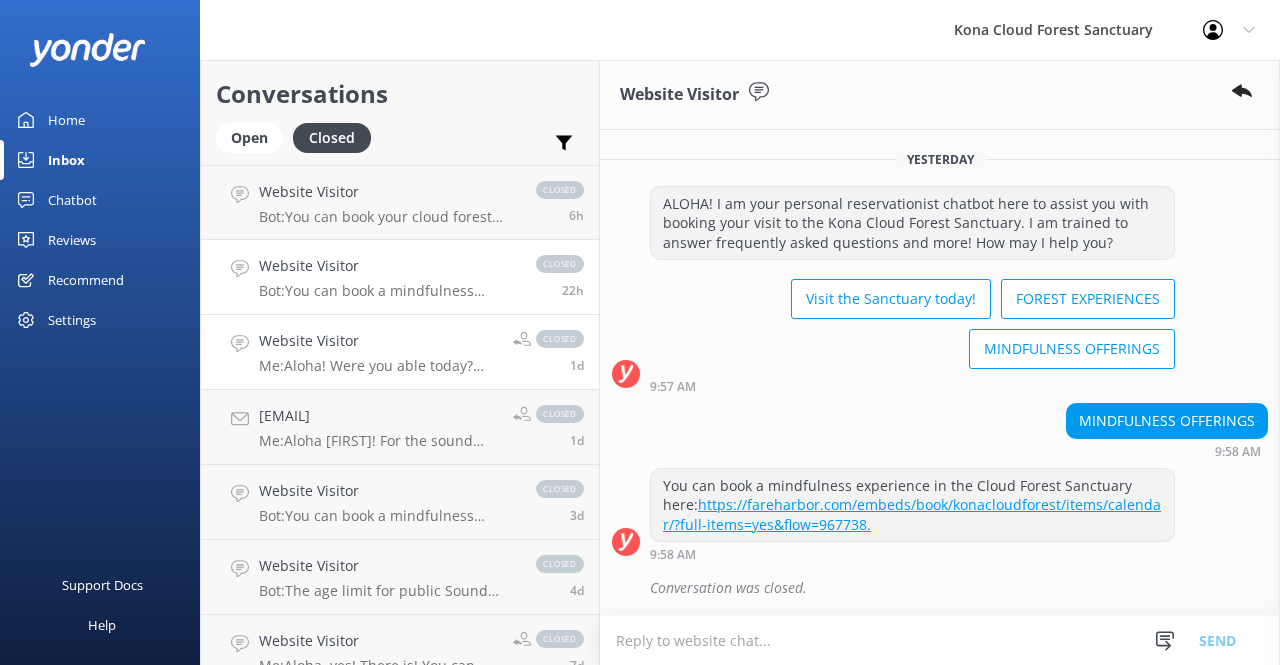 click on "Website Visitor Me:  Aloha! Were you able today? Our Sound Bath is offered Saturdays through Wednesdays, with no sessions on Thursdays or Fridays. Out next available  is 08/06 Wed at 12nn for 4 persons. Please email [EMAIL] to make a reservation. closed 1d" at bounding box center [400, 352] 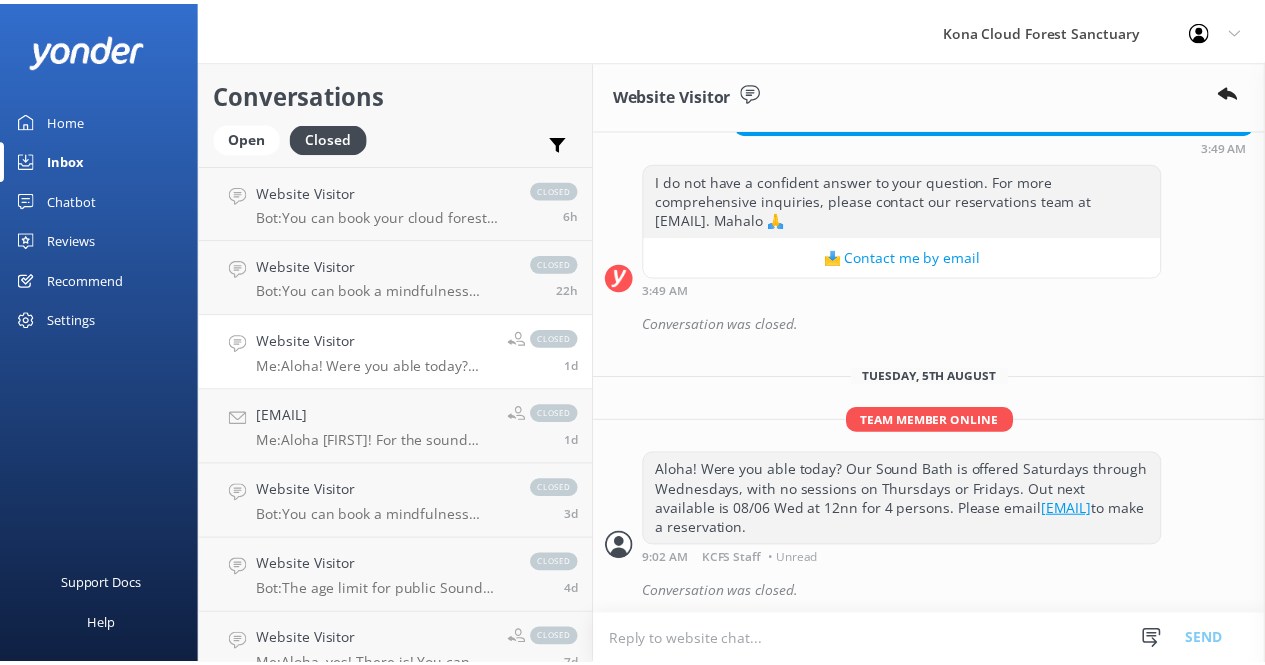scroll, scrollTop: 322, scrollLeft: 0, axis: vertical 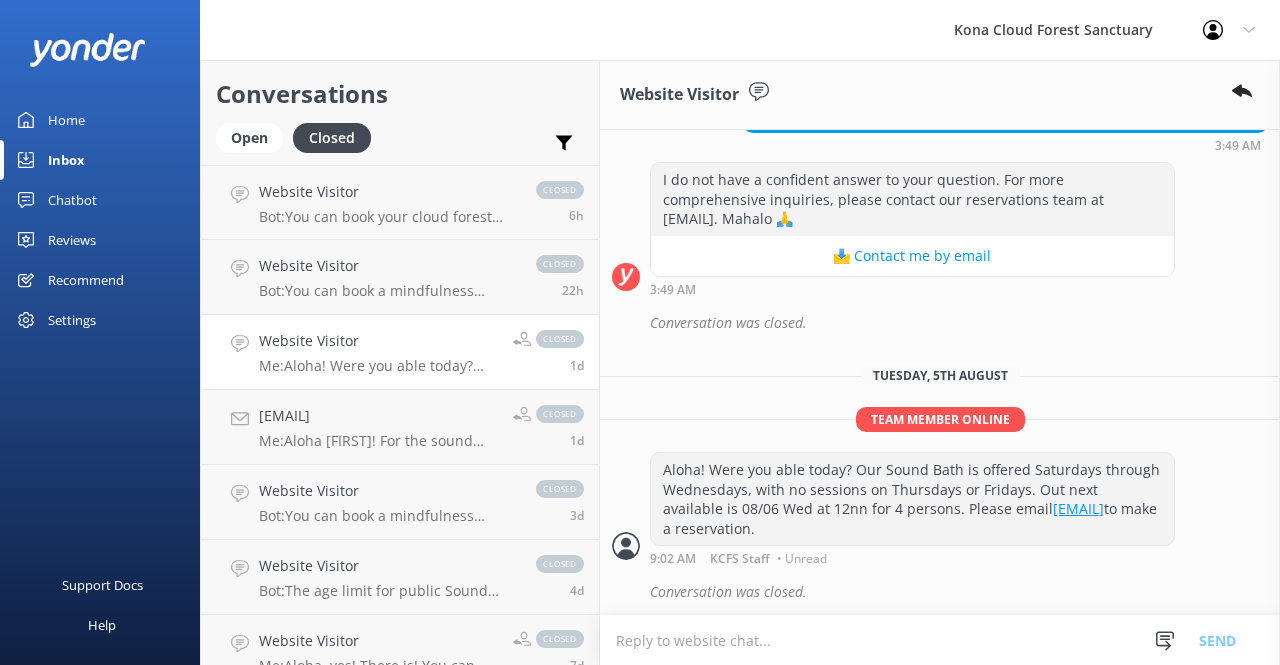 click on "Reviews" at bounding box center [72, 240] 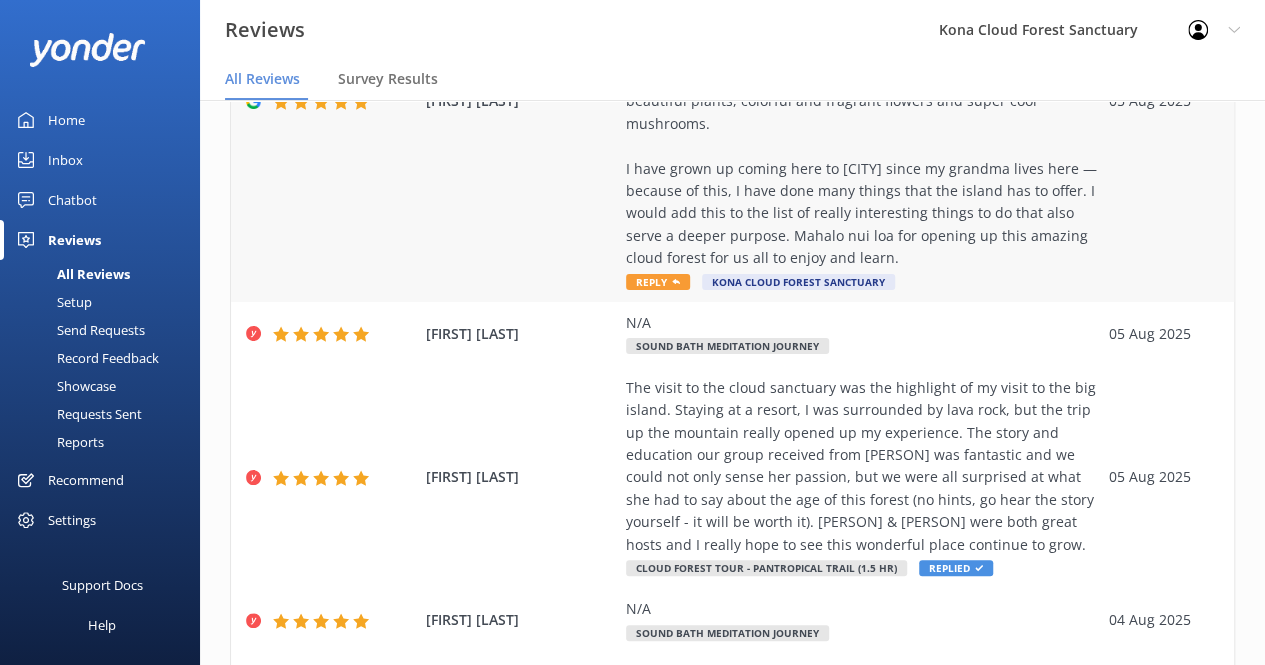 scroll, scrollTop: 319, scrollLeft: 0, axis: vertical 